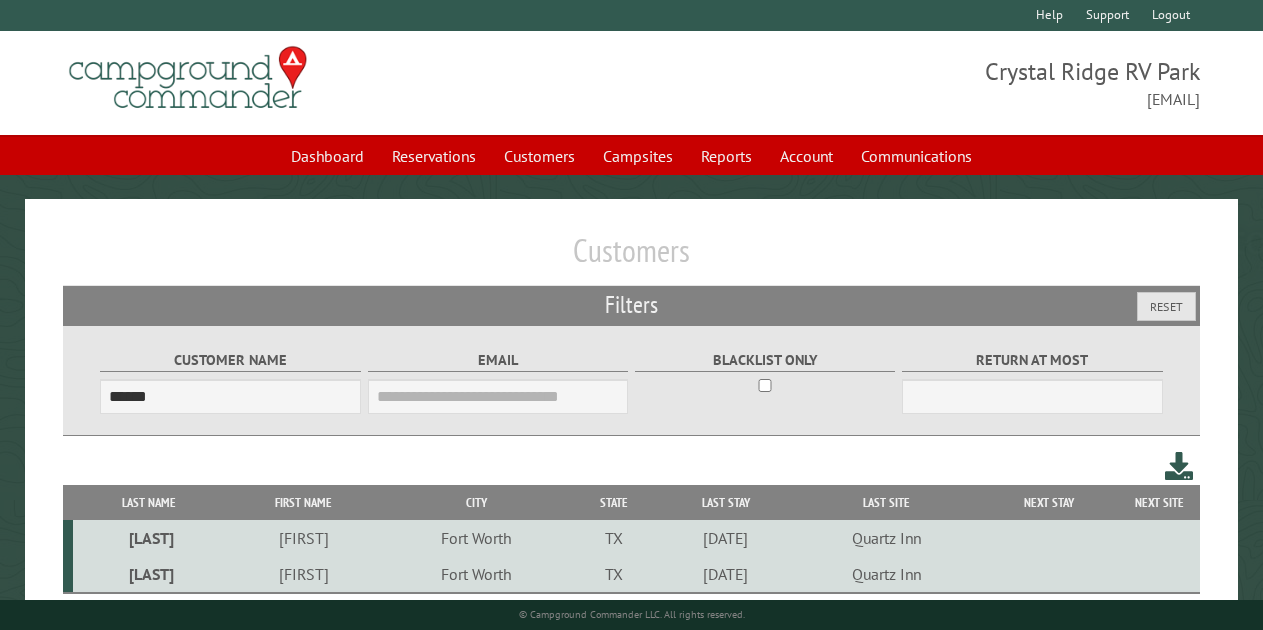 scroll, scrollTop: 121, scrollLeft: 0, axis: vertical 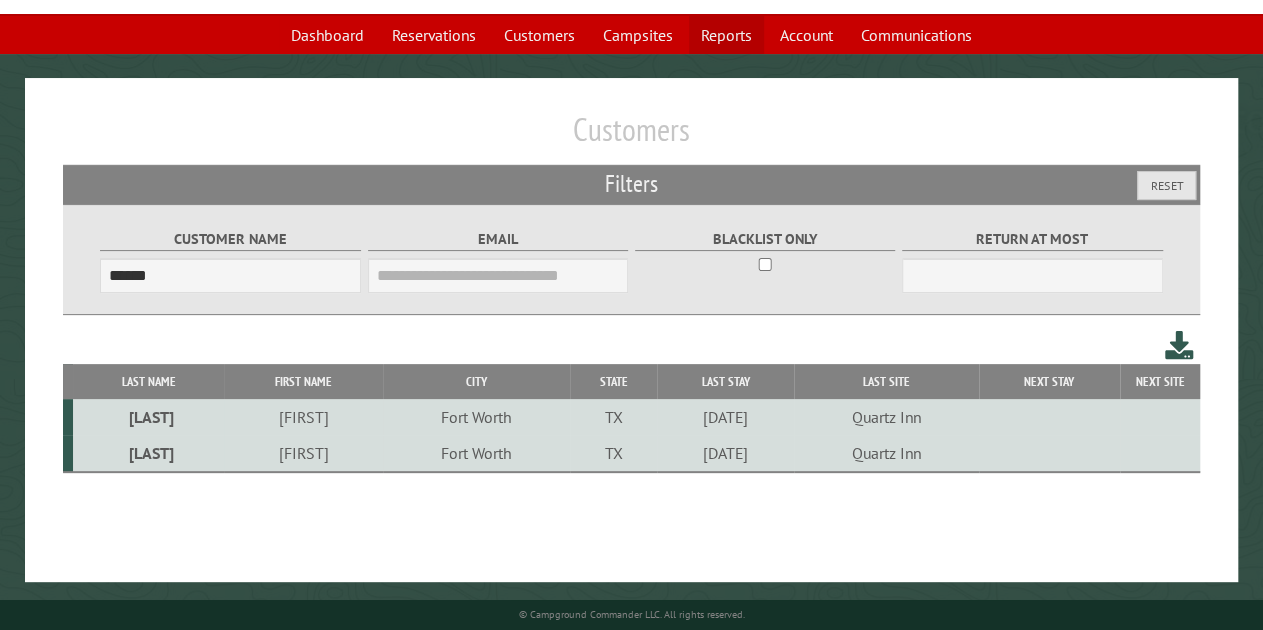 click on "Reports" at bounding box center [726, 35] 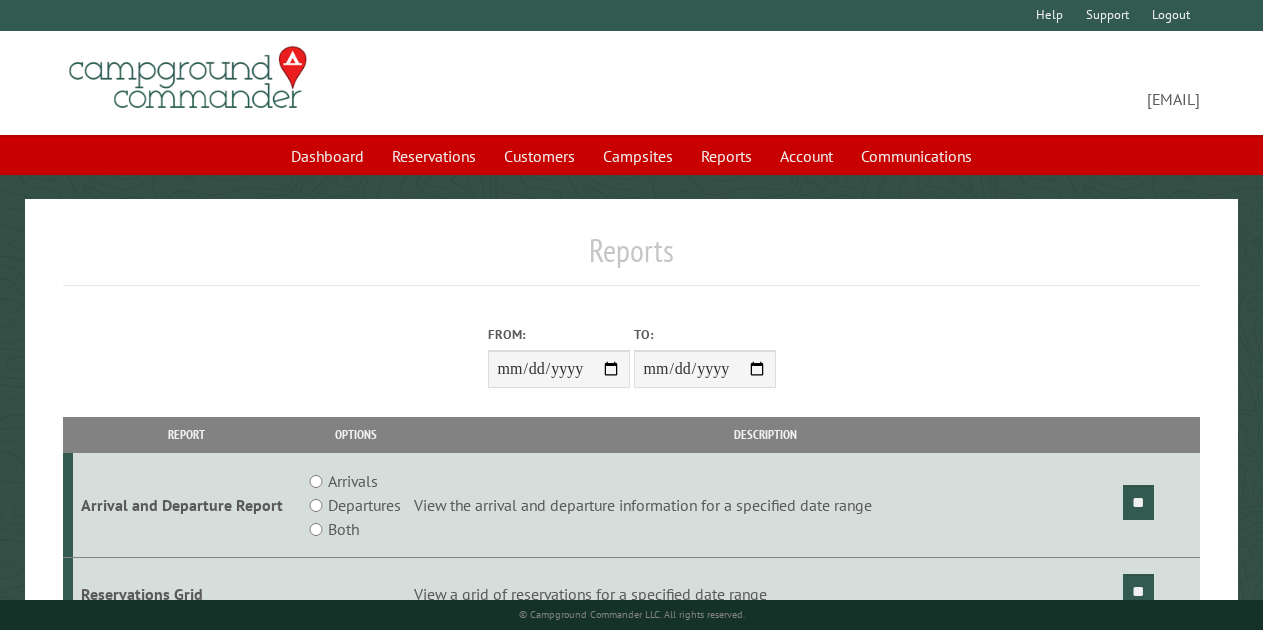 scroll, scrollTop: 0, scrollLeft: 0, axis: both 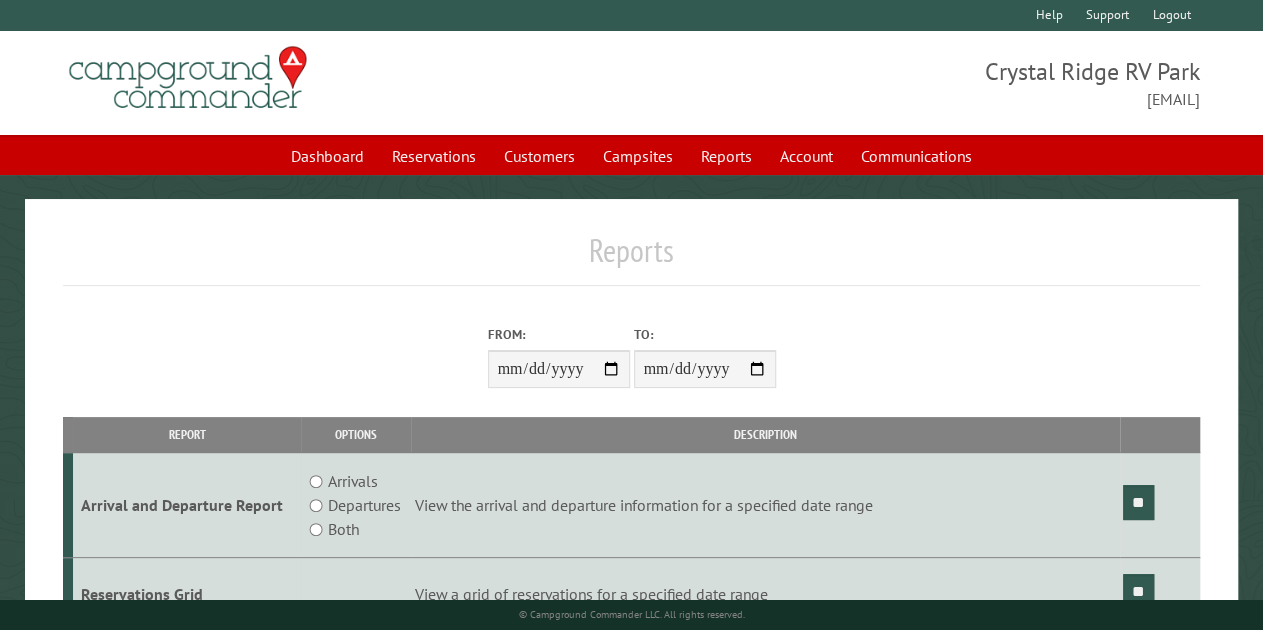 click on "From:" at bounding box center [559, 369] 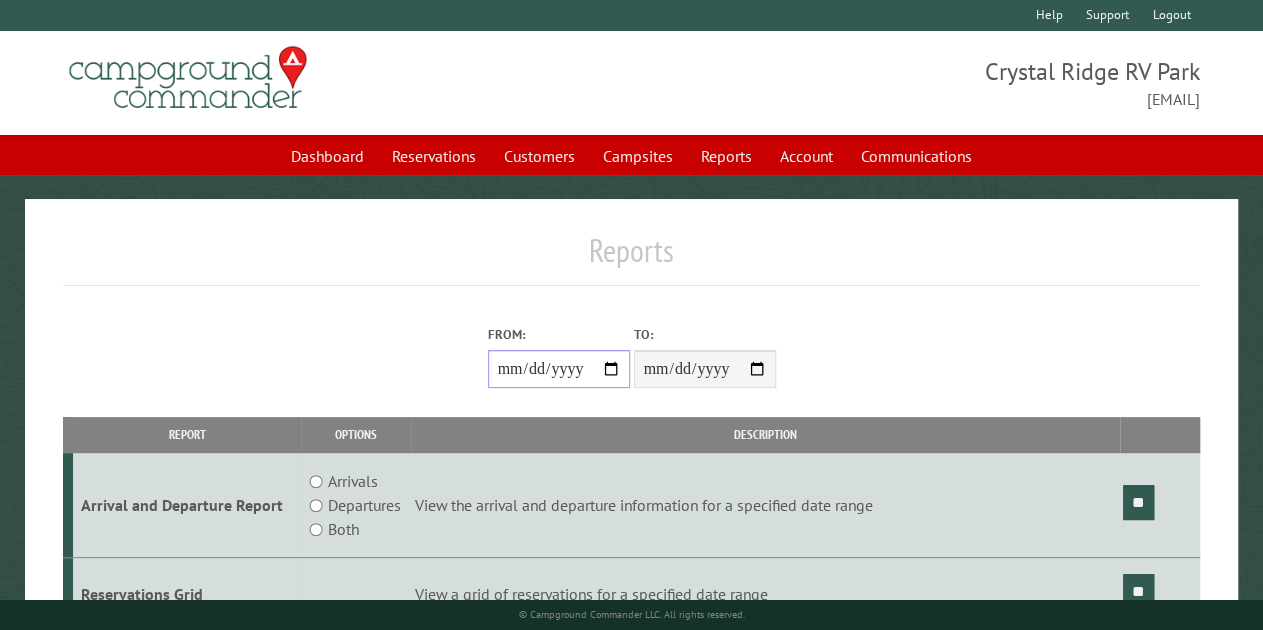 type on "**********" 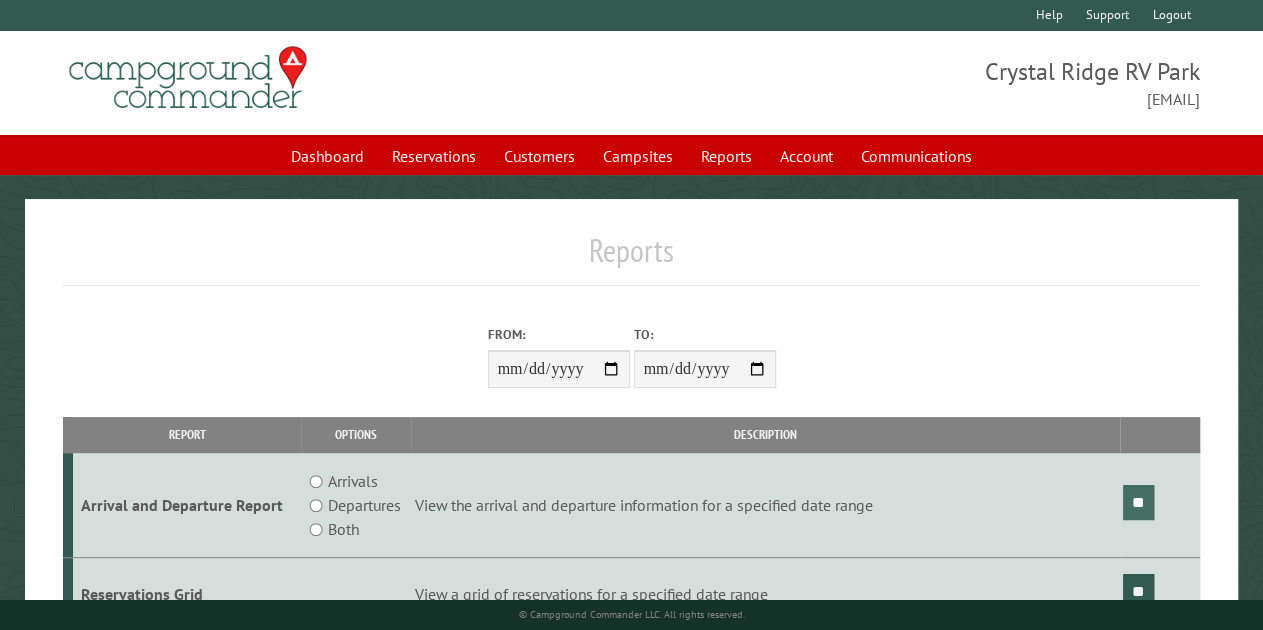 click on "**" at bounding box center (1138, 502) 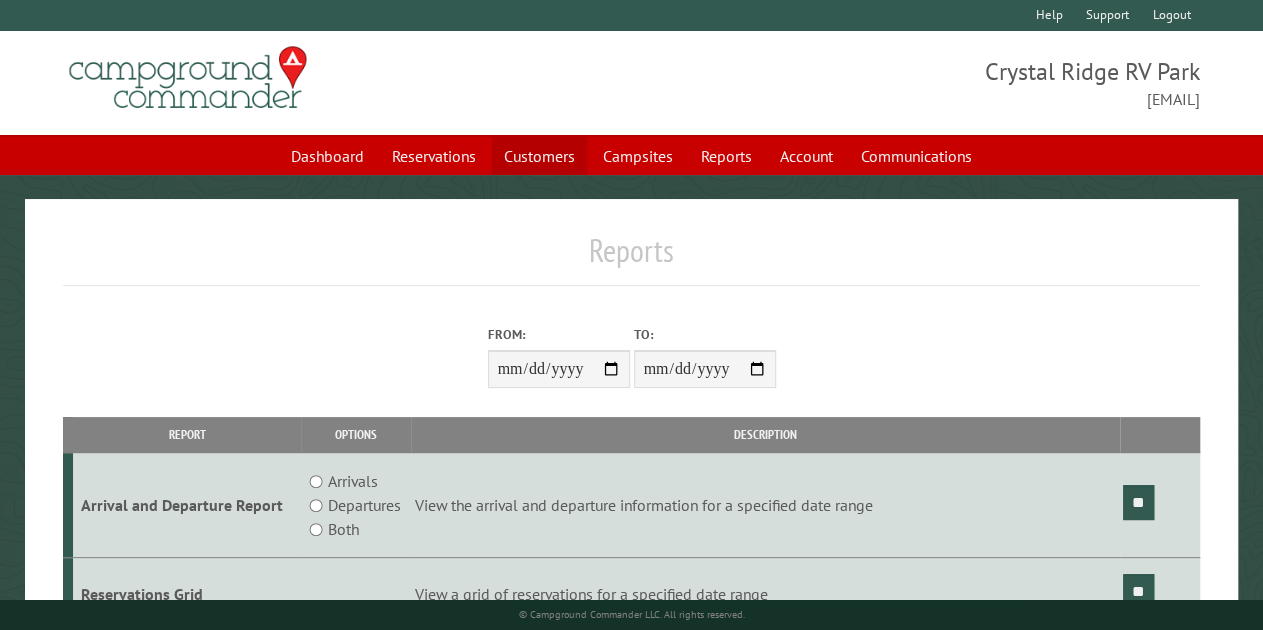 click on "Customers" at bounding box center [539, 156] 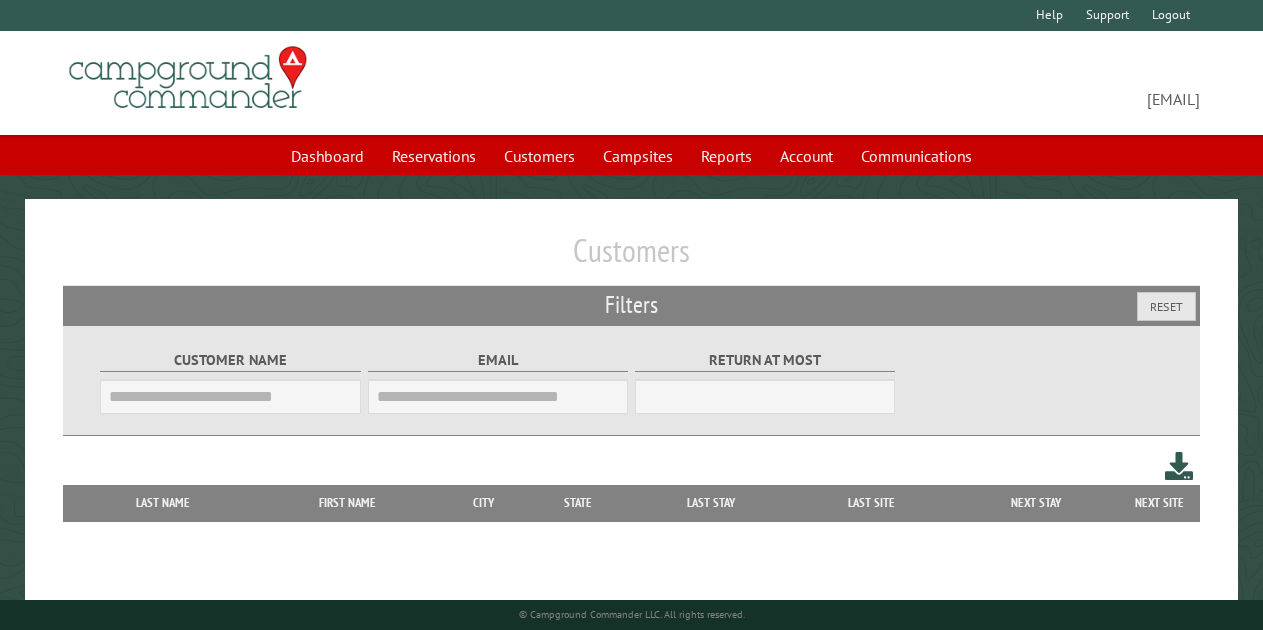 scroll, scrollTop: 0, scrollLeft: 0, axis: both 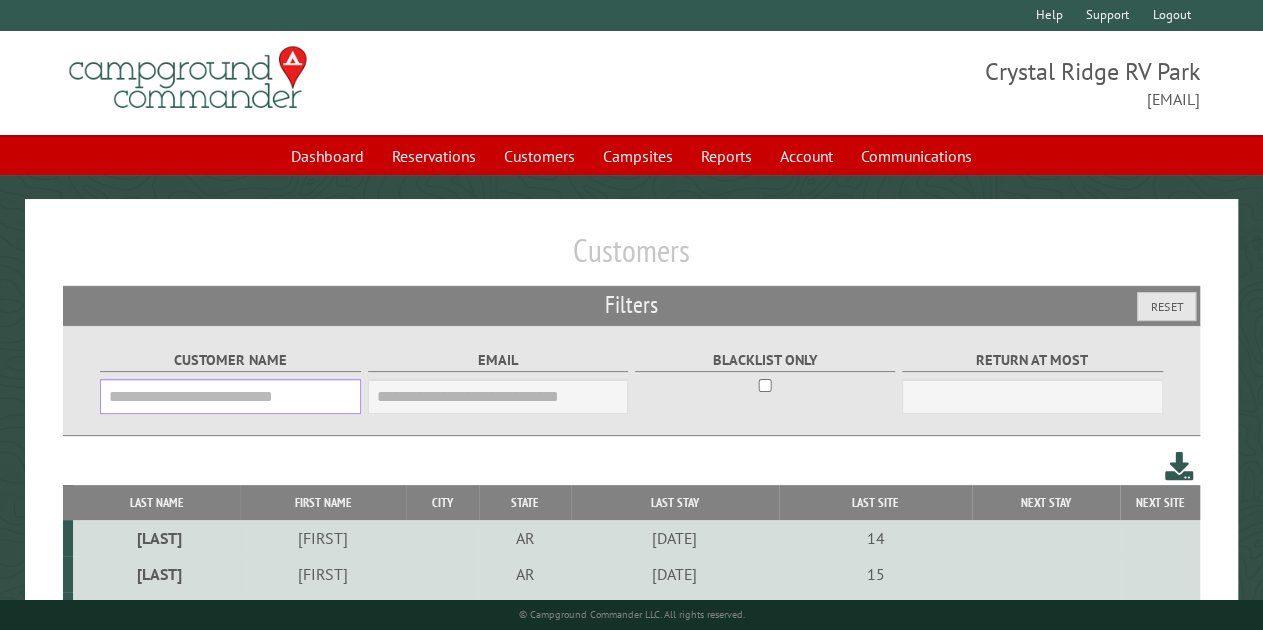 click on "Customer Name" at bounding box center [230, 396] 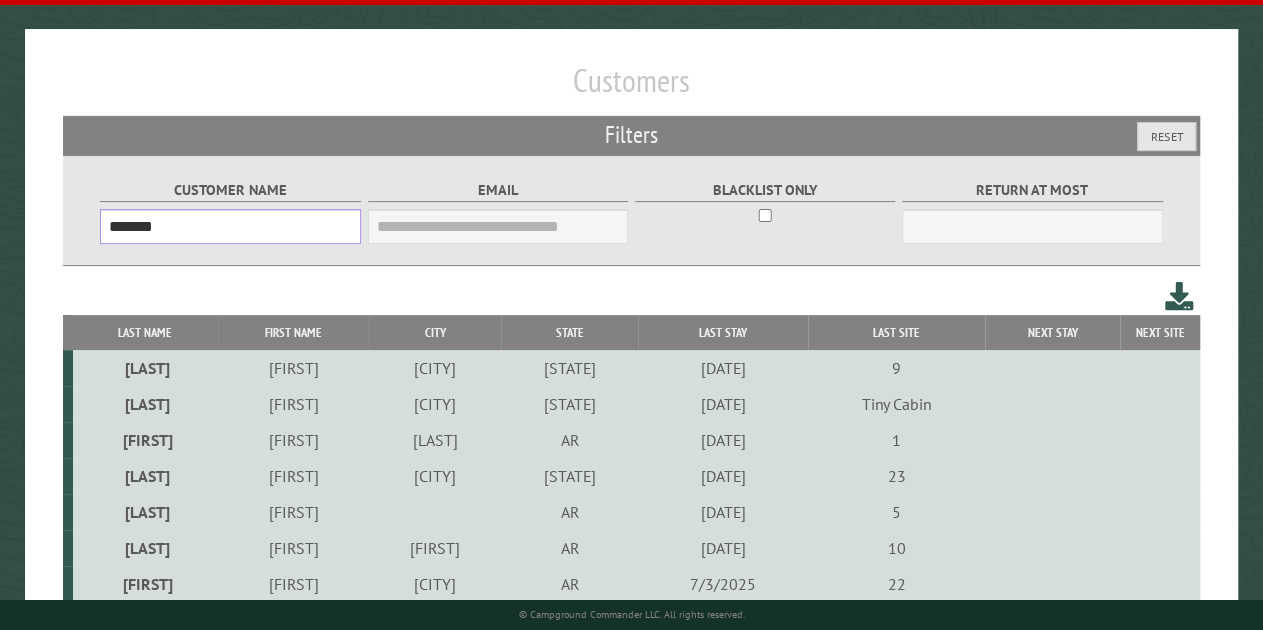scroll, scrollTop: 171, scrollLeft: 0, axis: vertical 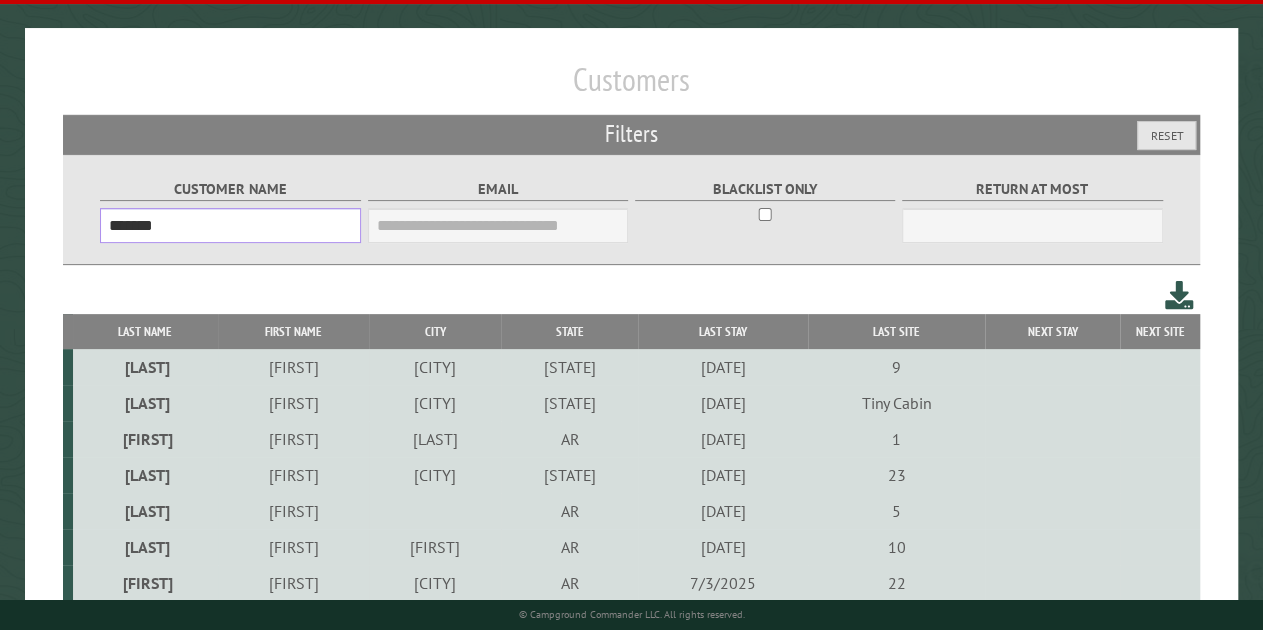 type on "*******" 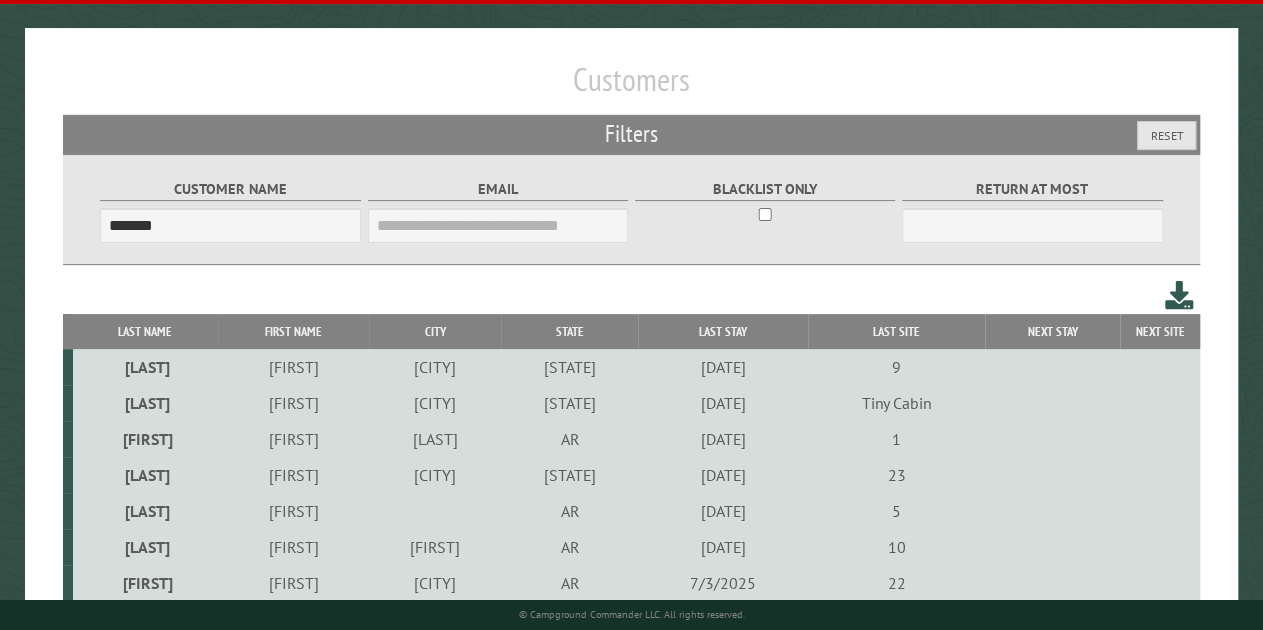 click on "AR" at bounding box center (569, 511) 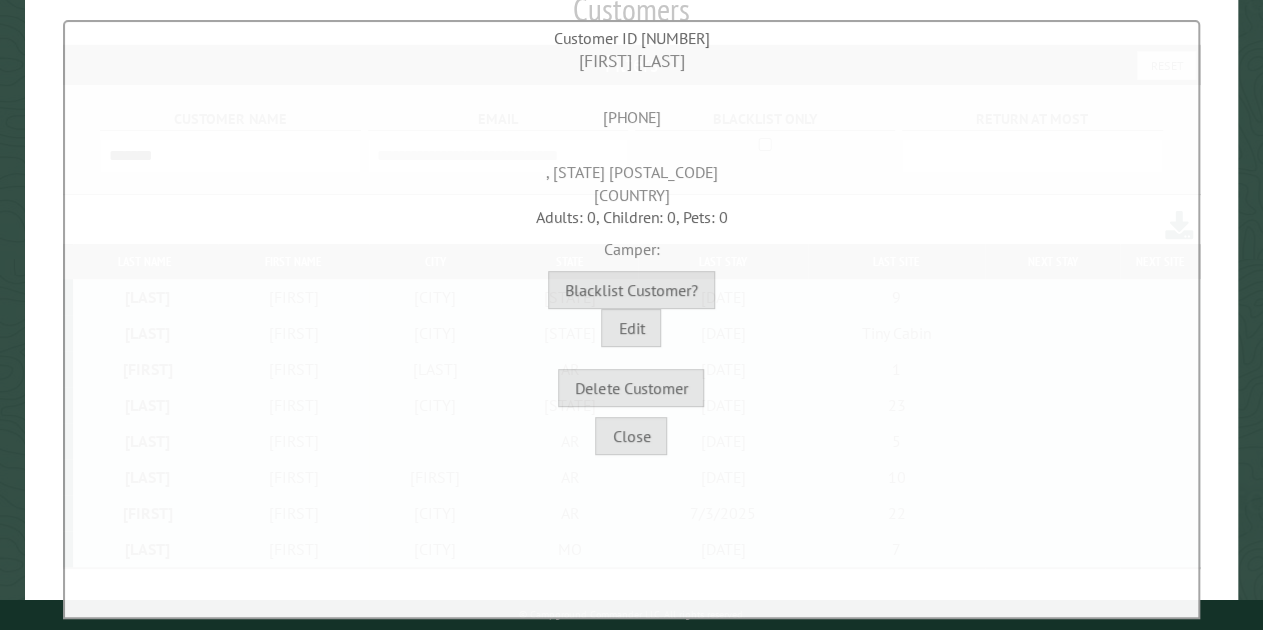 scroll, scrollTop: 244, scrollLeft: 0, axis: vertical 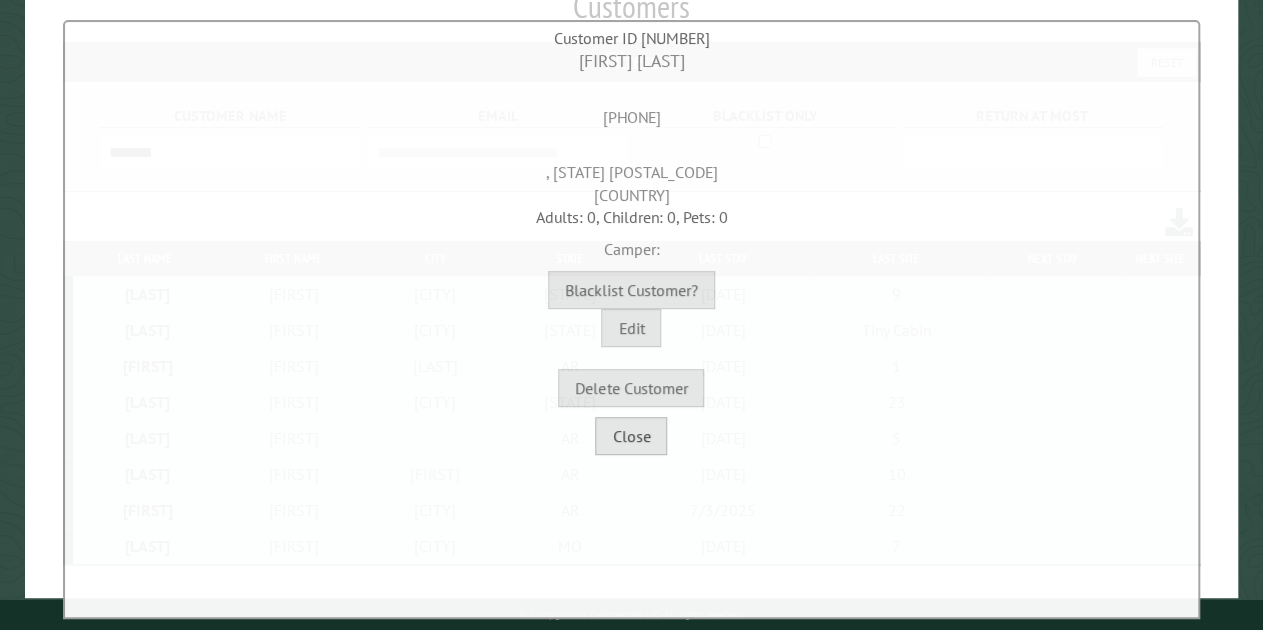 click on "Close" at bounding box center [631, 436] 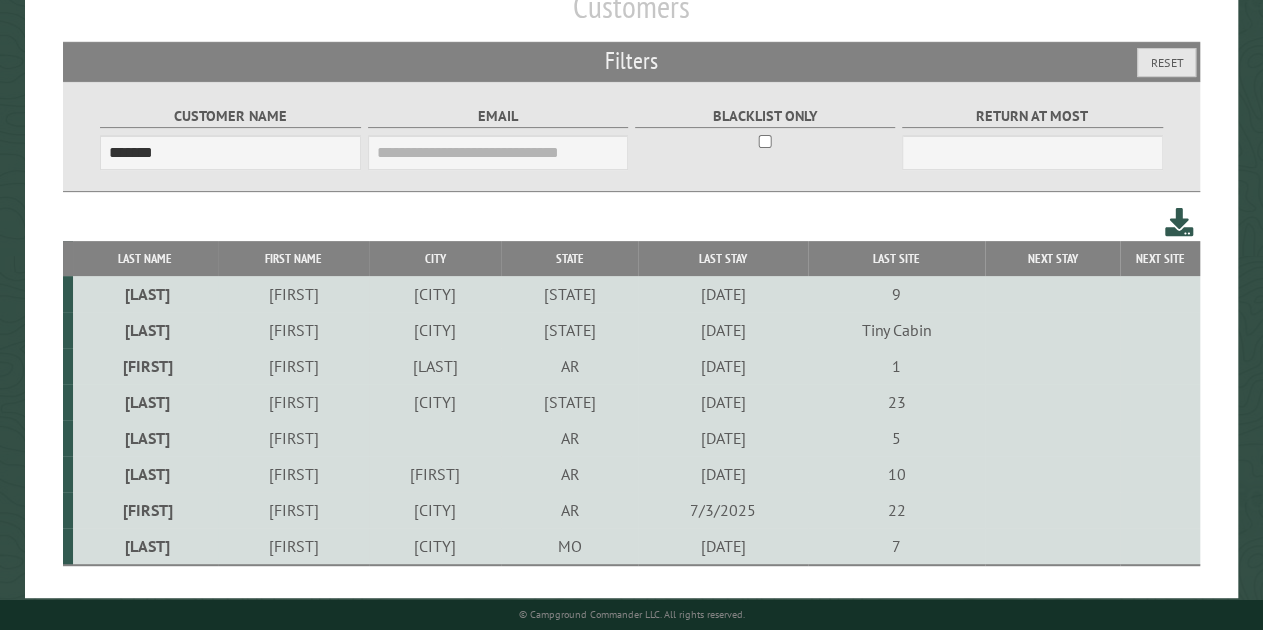 click on "[CITY]" at bounding box center (435, 294) 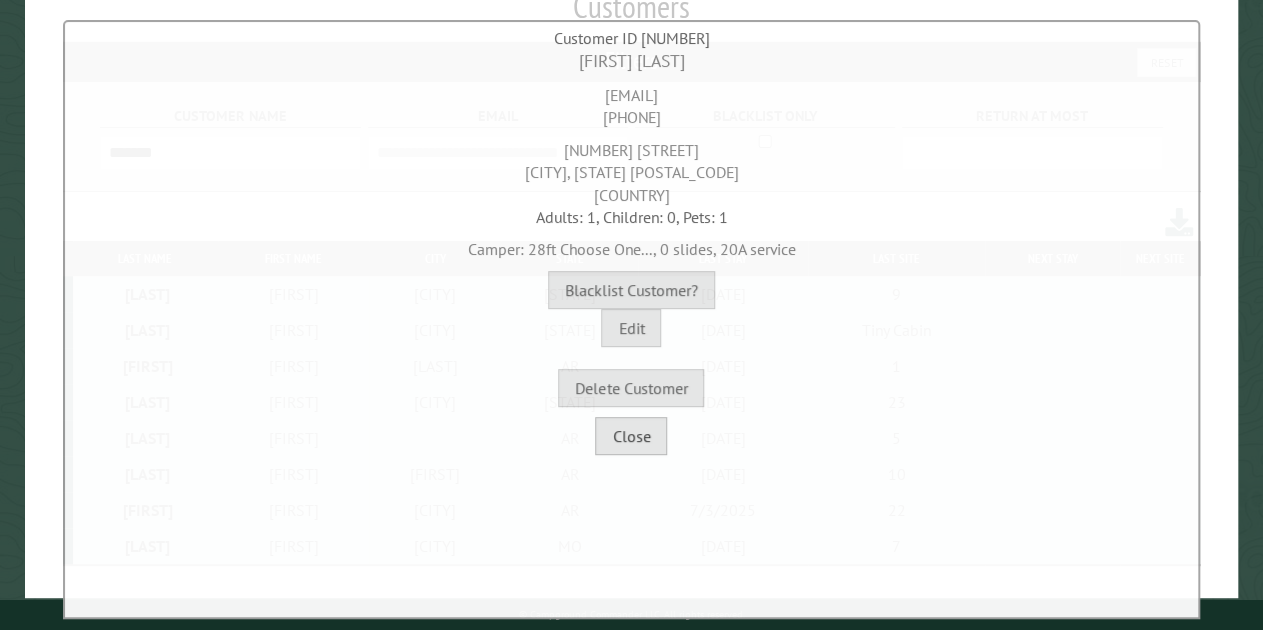 click on "Close" at bounding box center (631, 436) 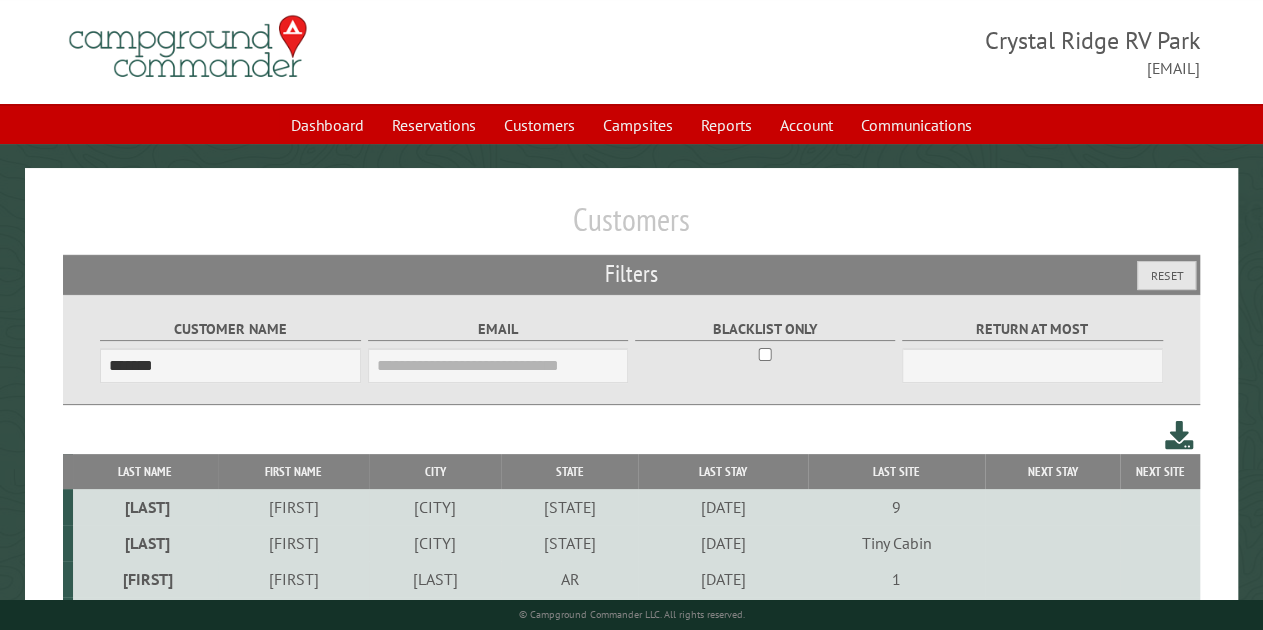 scroll, scrollTop: 0, scrollLeft: 0, axis: both 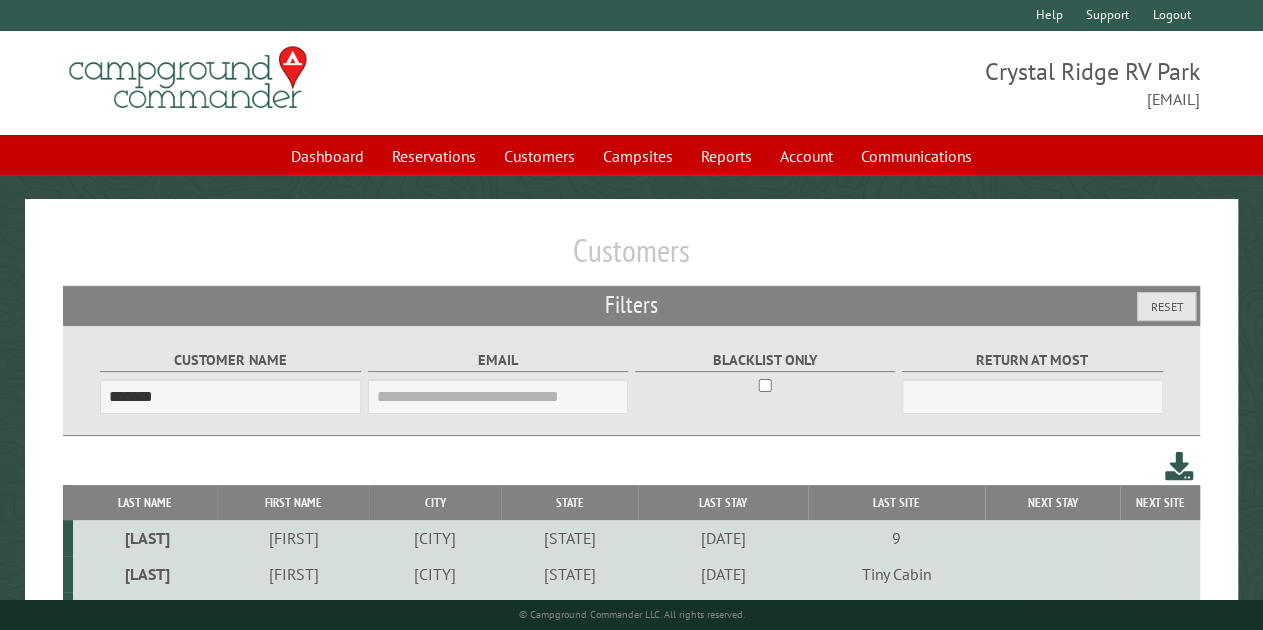 click on "Reports" at bounding box center [726, 156] 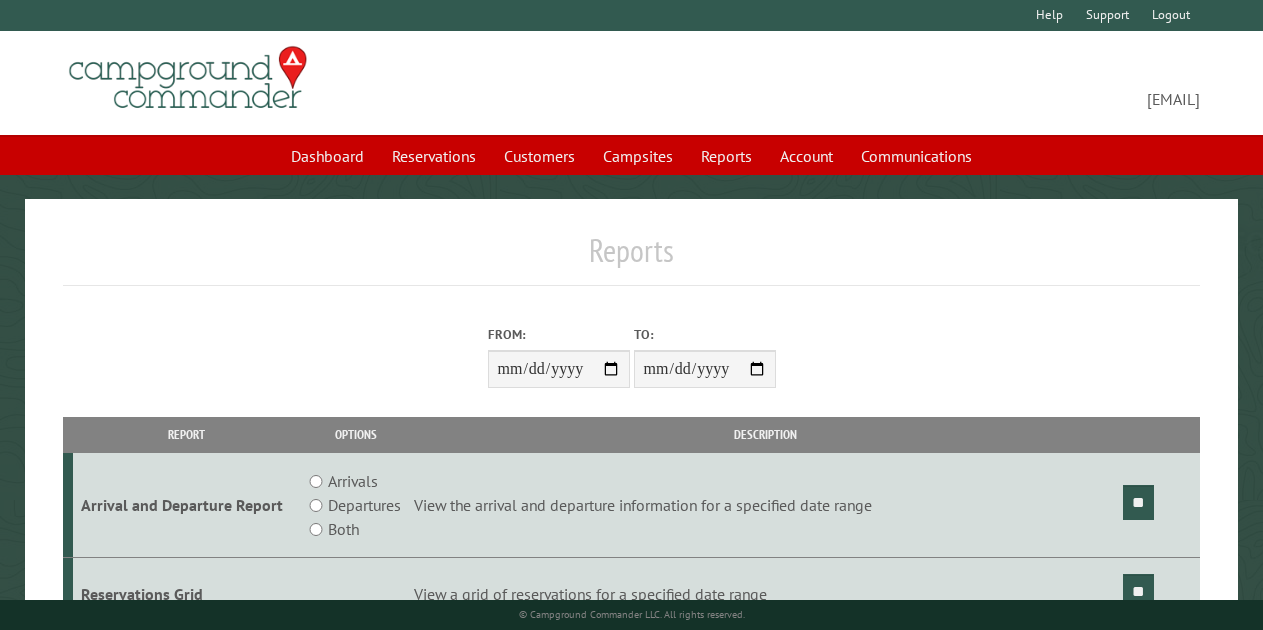 scroll, scrollTop: 0, scrollLeft: 0, axis: both 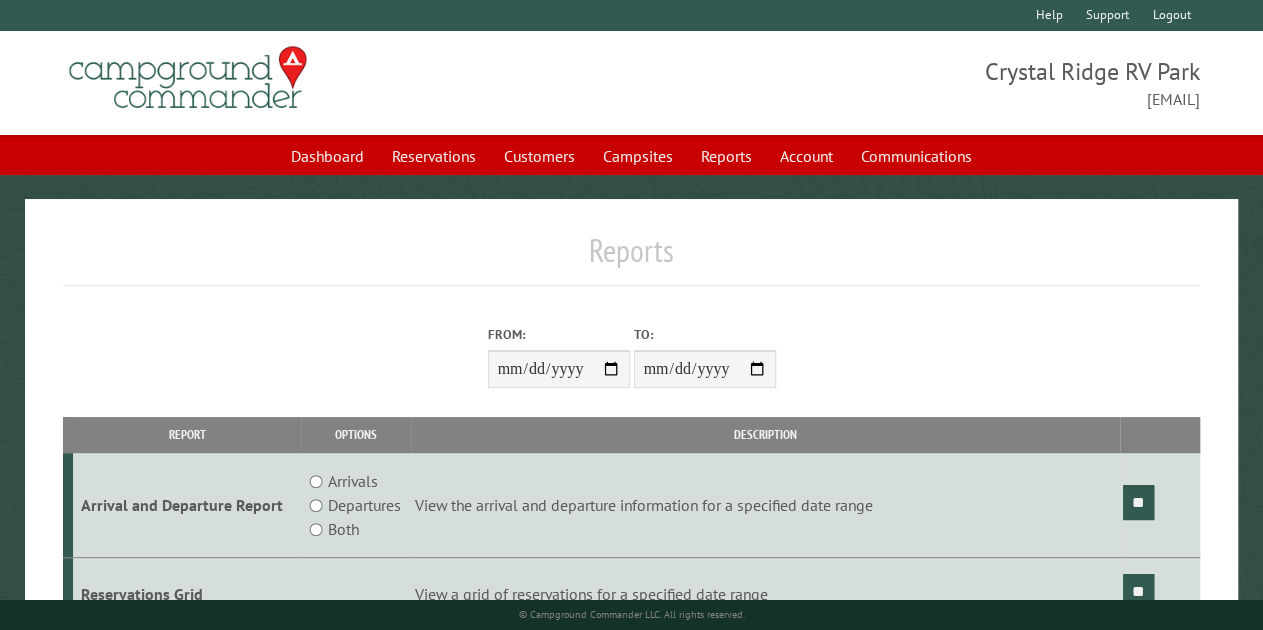 click on "From:" at bounding box center (559, 369) 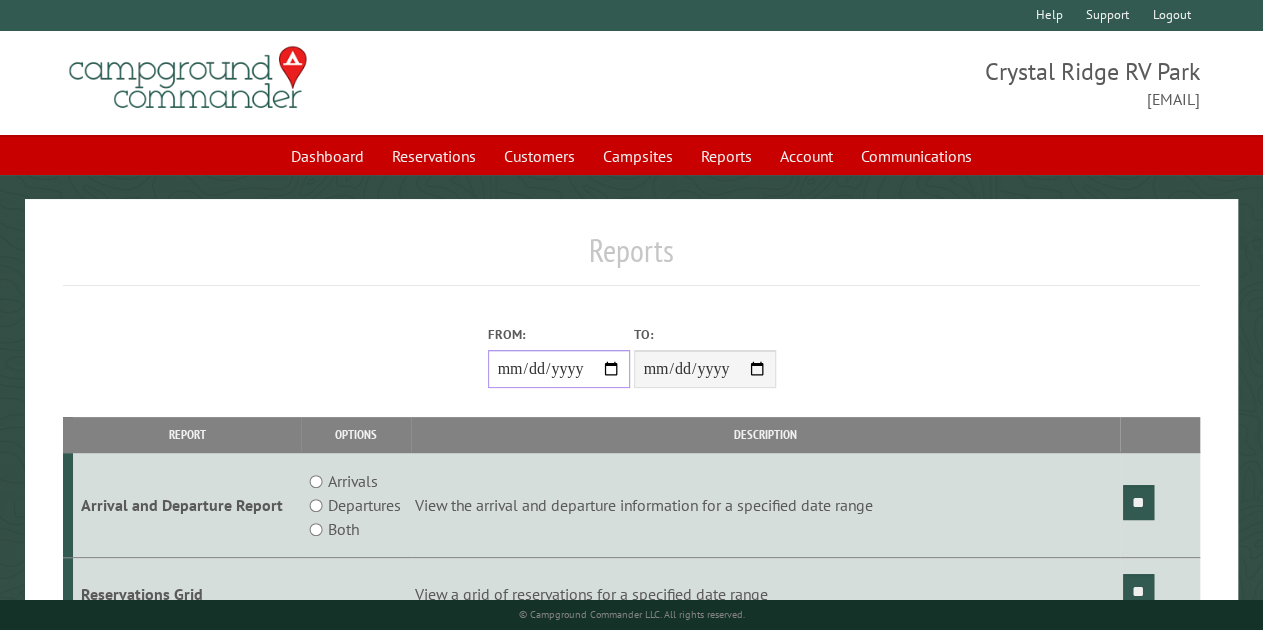 type on "**********" 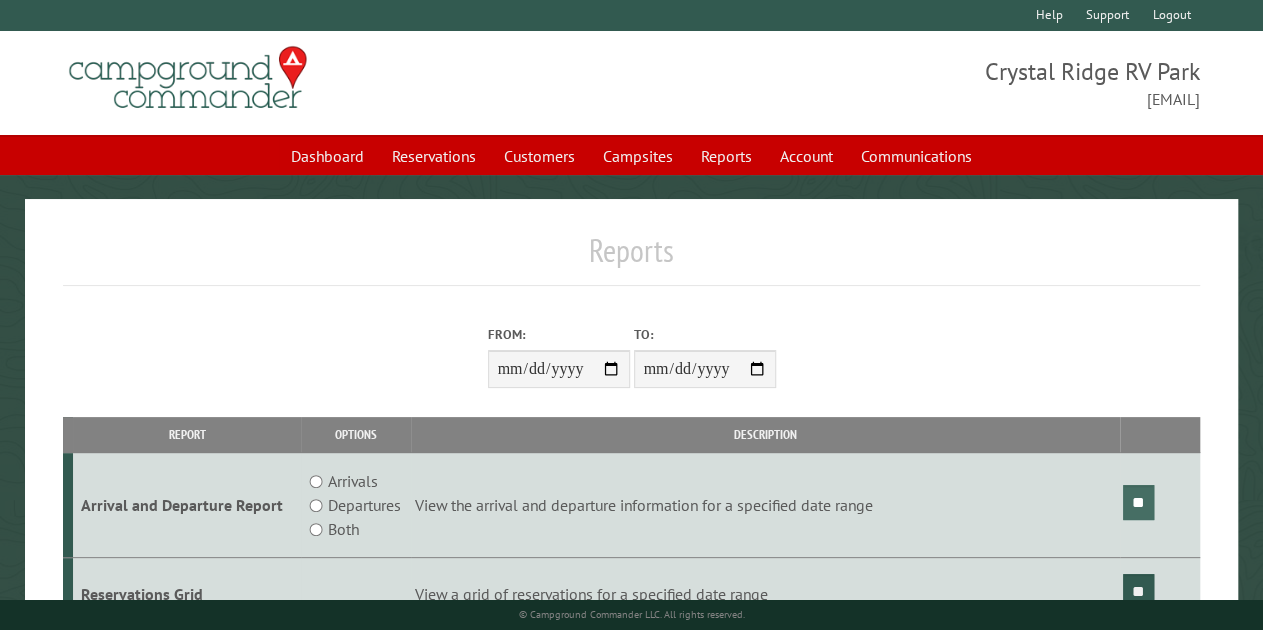 click on "**" at bounding box center [1138, 502] 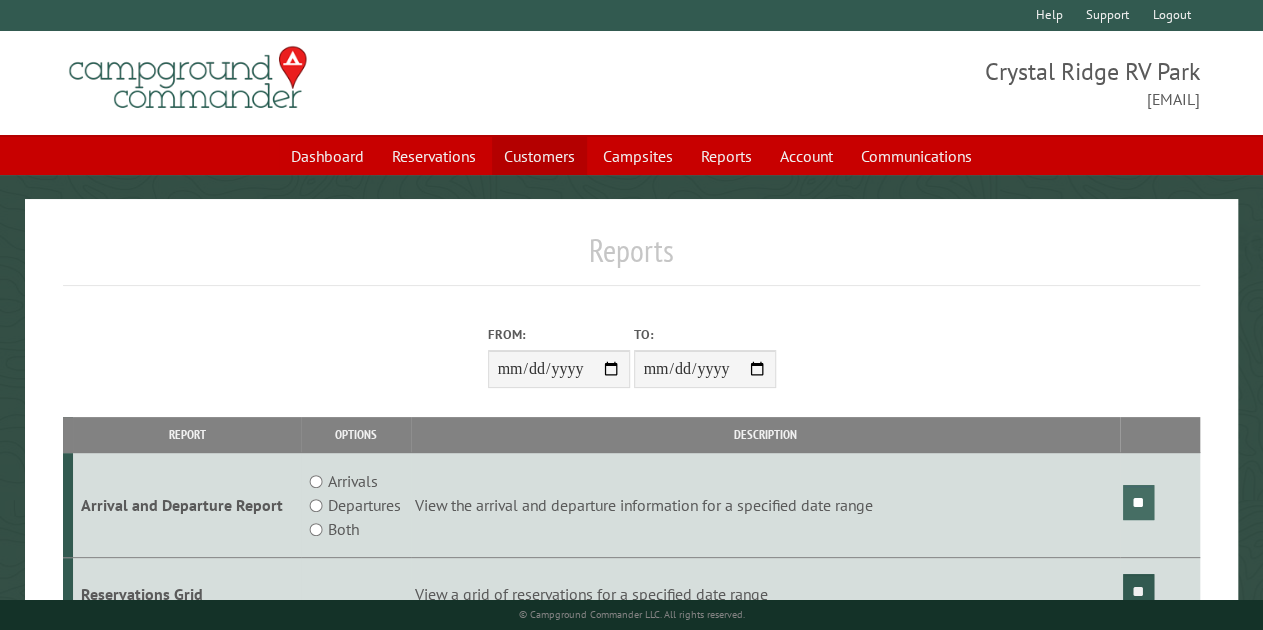 click on "Customers" at bounding box center (539, 156) 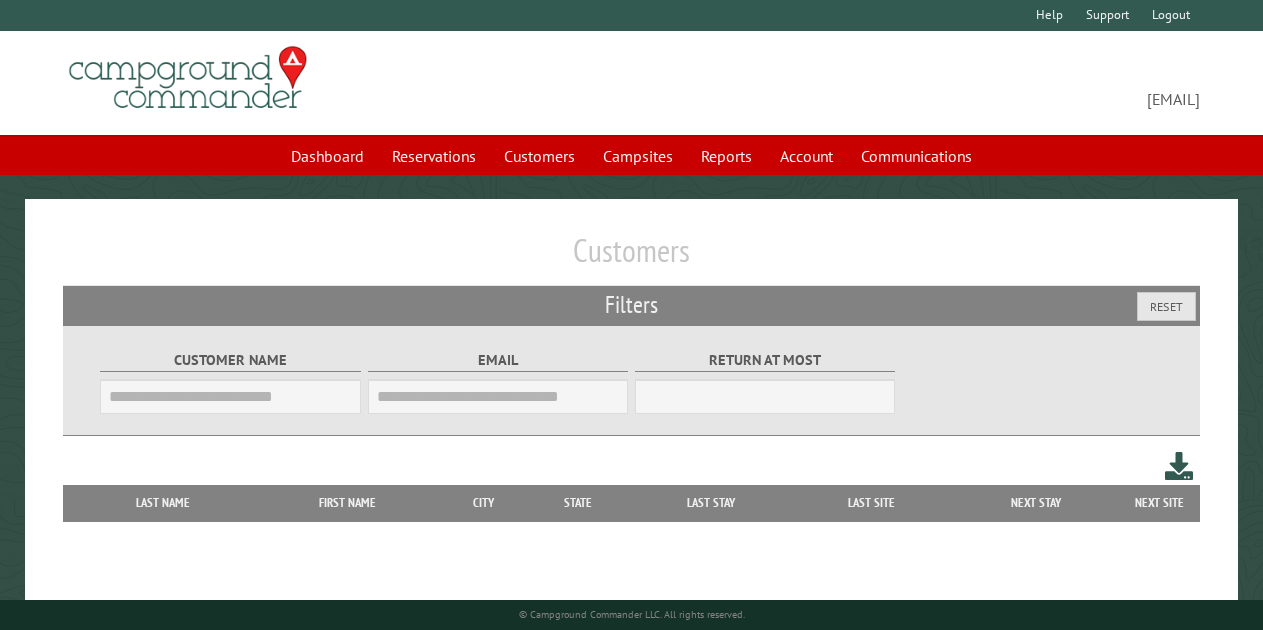 scroll, scrollTop: 0, scrollLeft: 0, axis: both 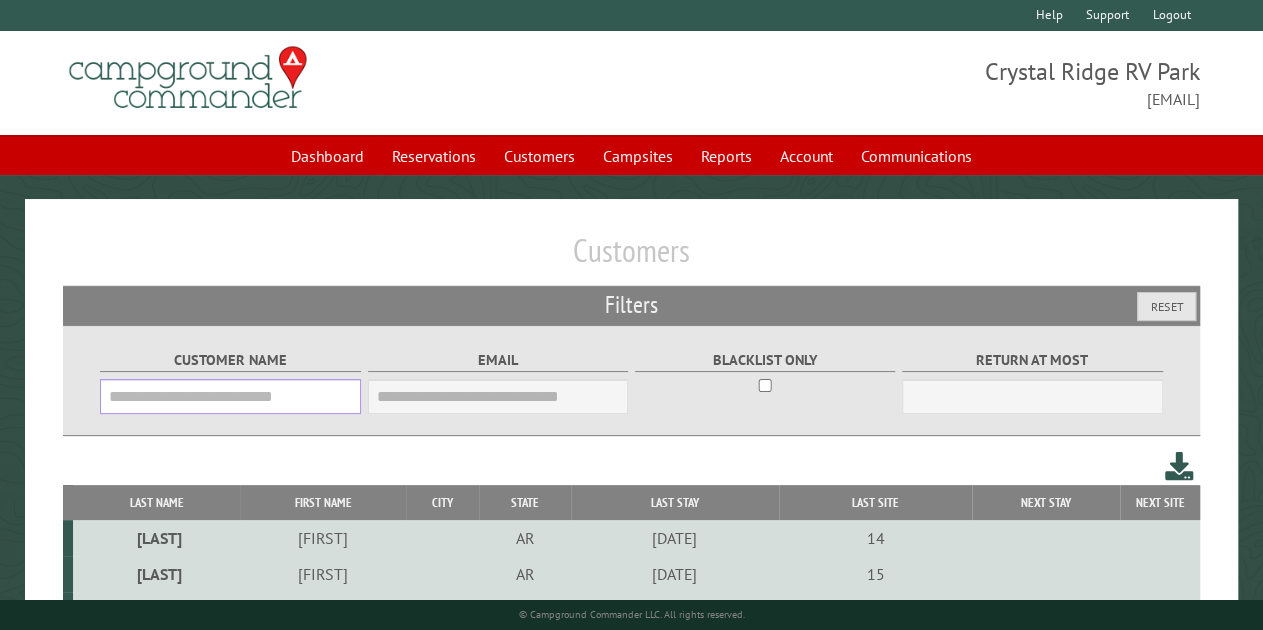click on "Customer Name" at bounding box center [230, 396] 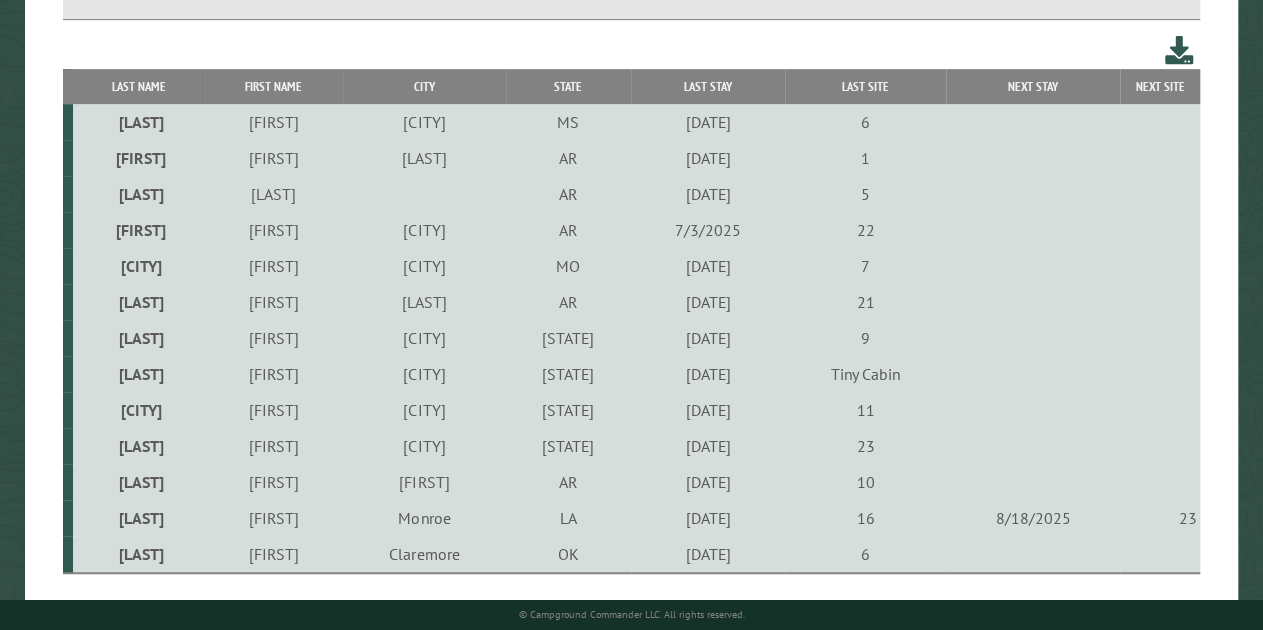 scroll, scrollTop: 450, scrollLeft: 0, axis: vertical 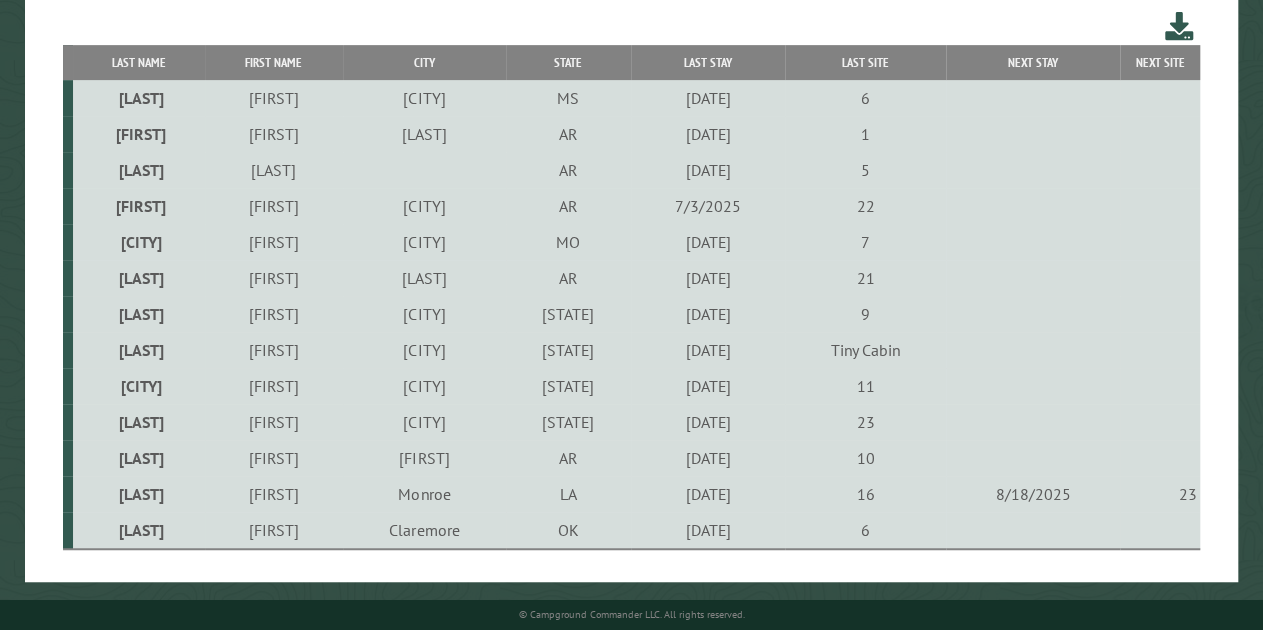 type on "****" 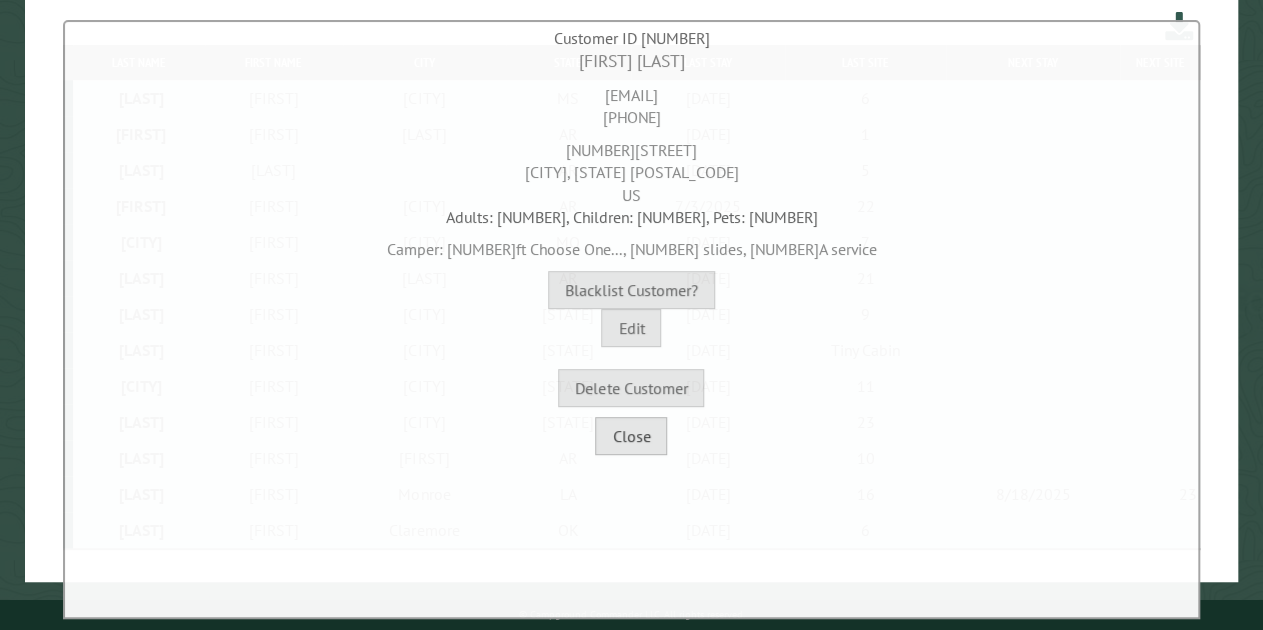 click on "Close" at bounding box center [631, 436] 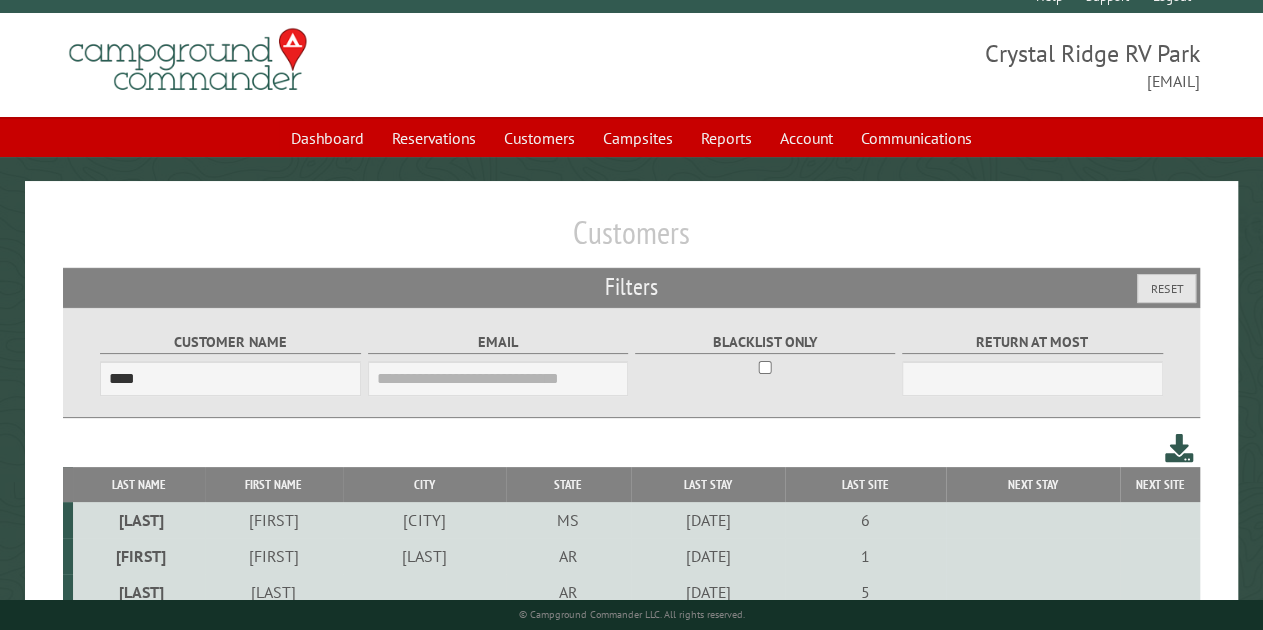scroll, scrollTop: 0, scrollLeft: 0, axis: both 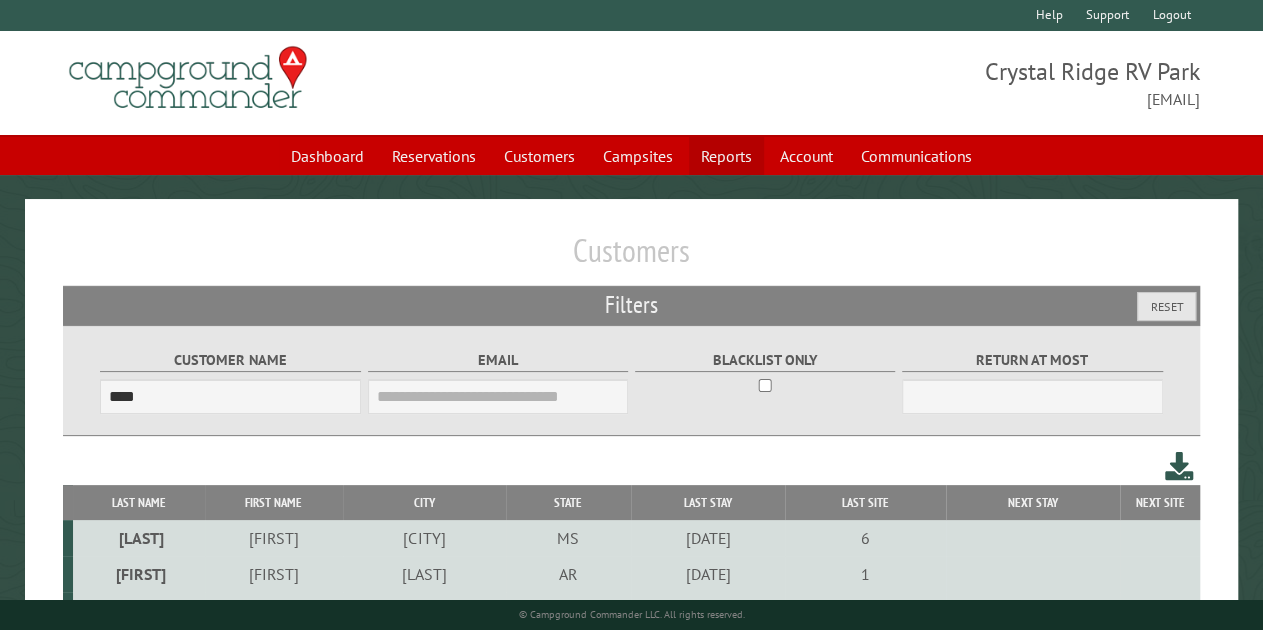 click on "Reports" at bounding box center [726, 156] 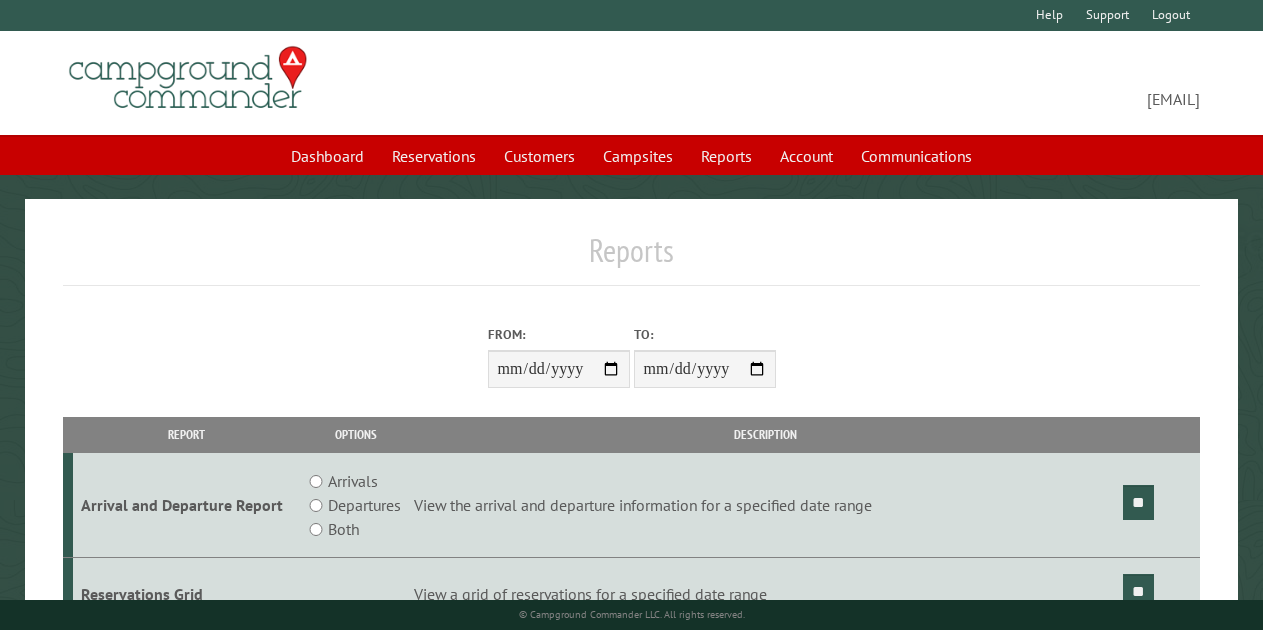 scroll, scrollTop: 0, scrollLeft: 0, axis: both 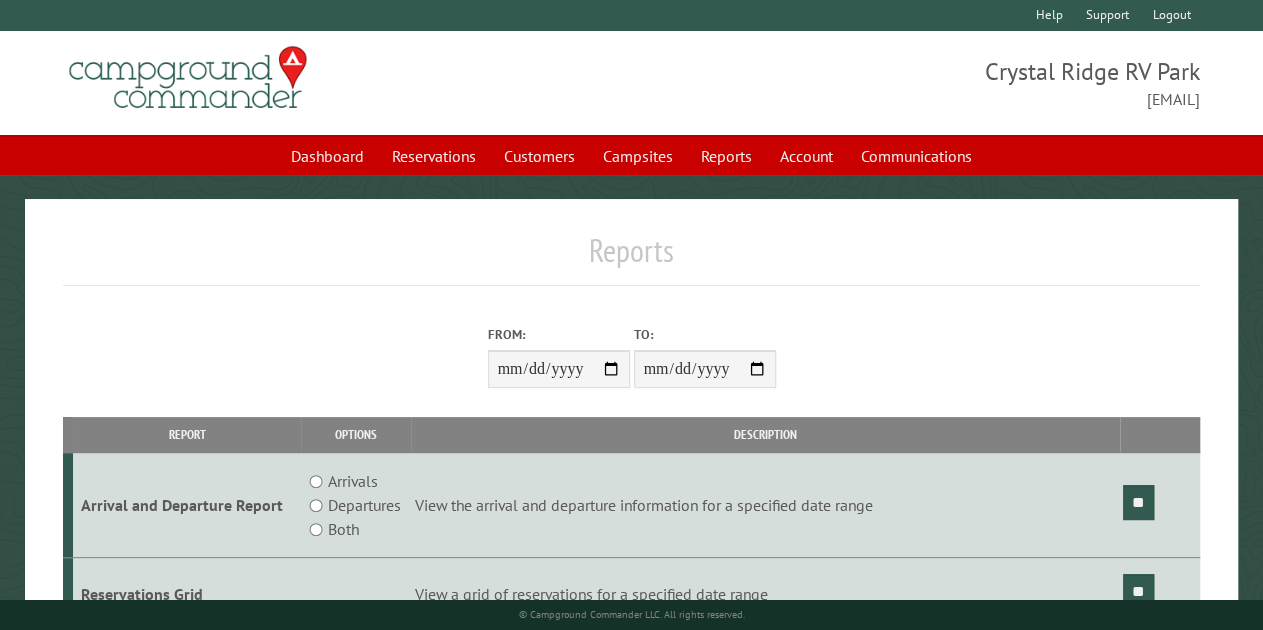 click on "From:" at bounding box center [559, 369] 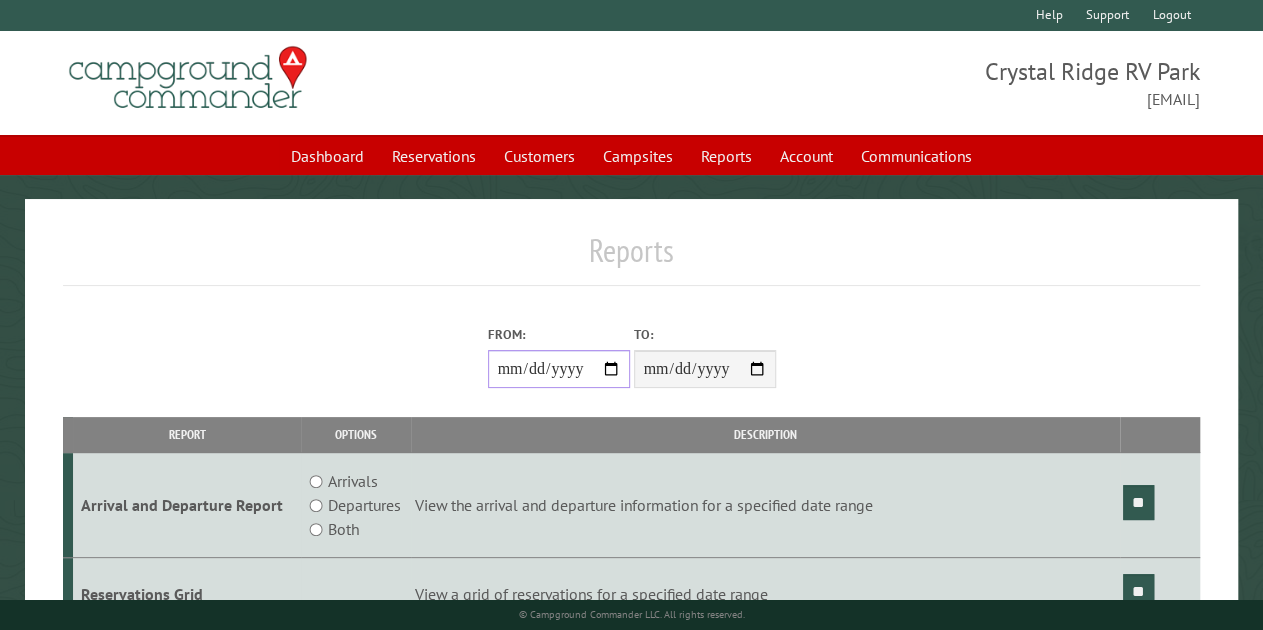 type on "**********" 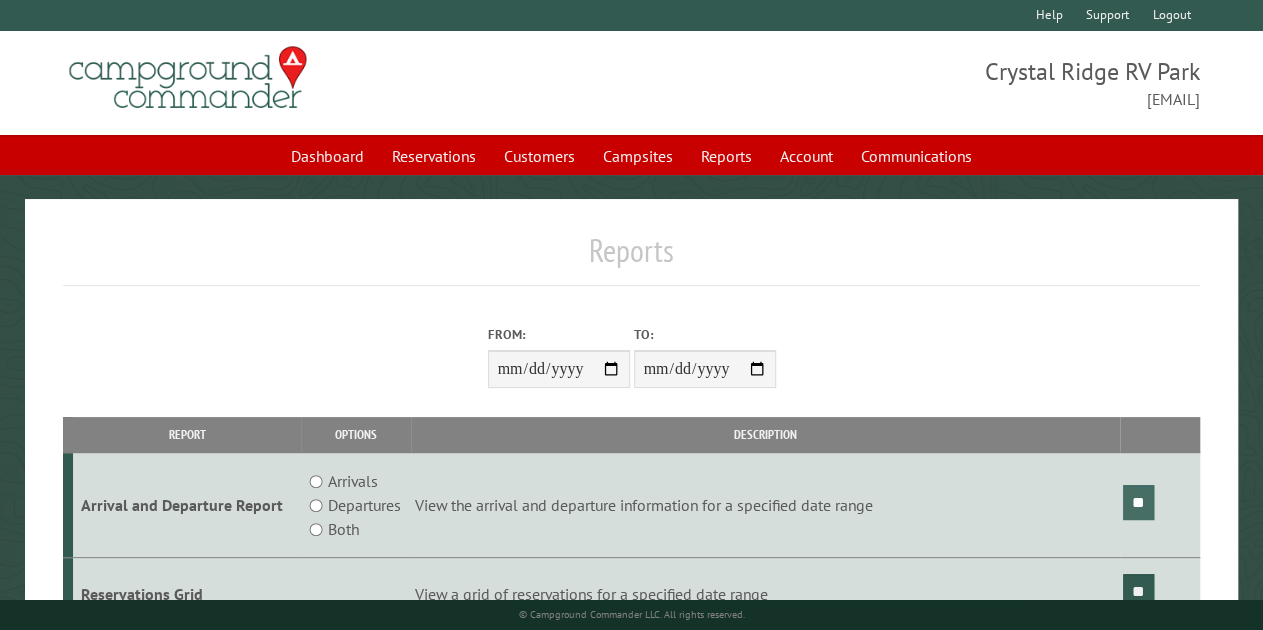 click on "**" at bounding box center [1138, 502] 